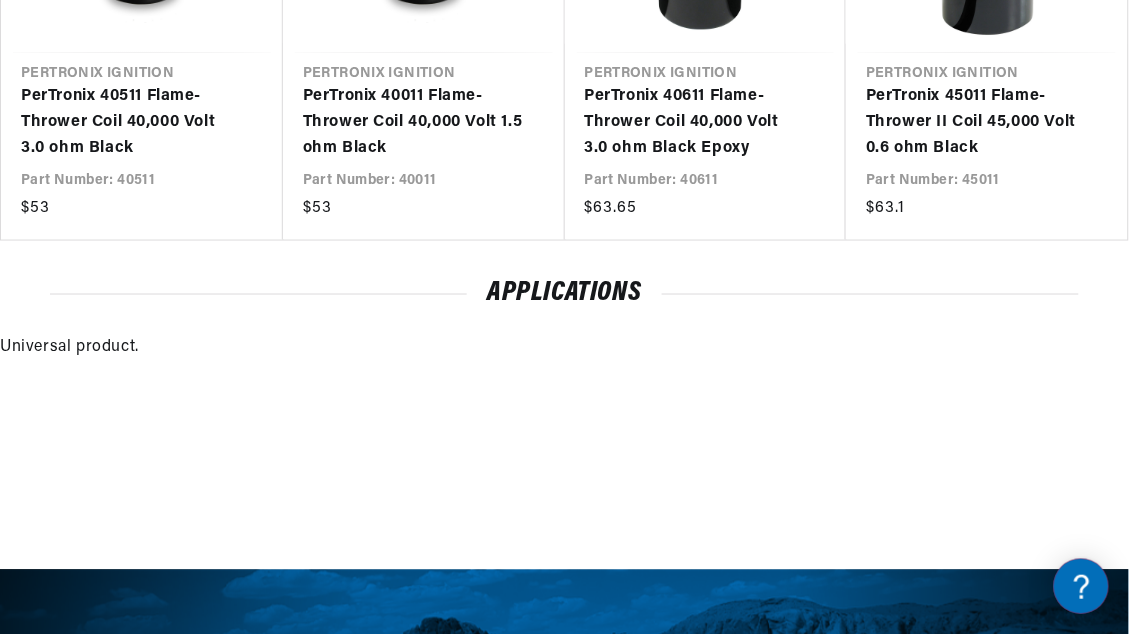 scroll, scrollTop: 1943, scrollLeft: 0, axis: vertical 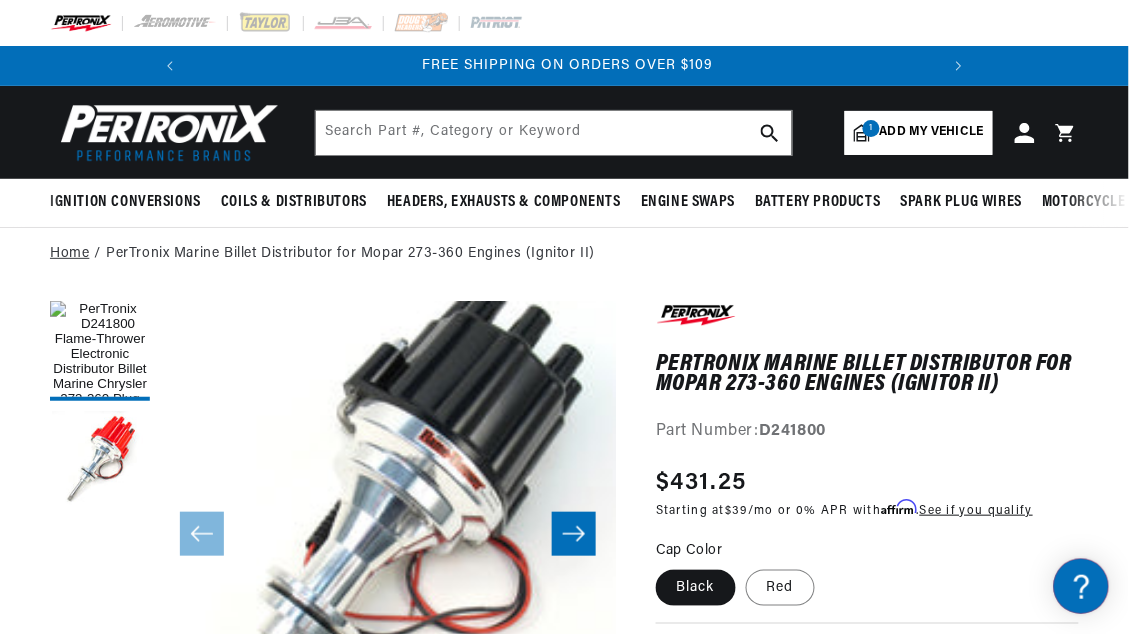 click on "Home" at bounding box center (69, 254) 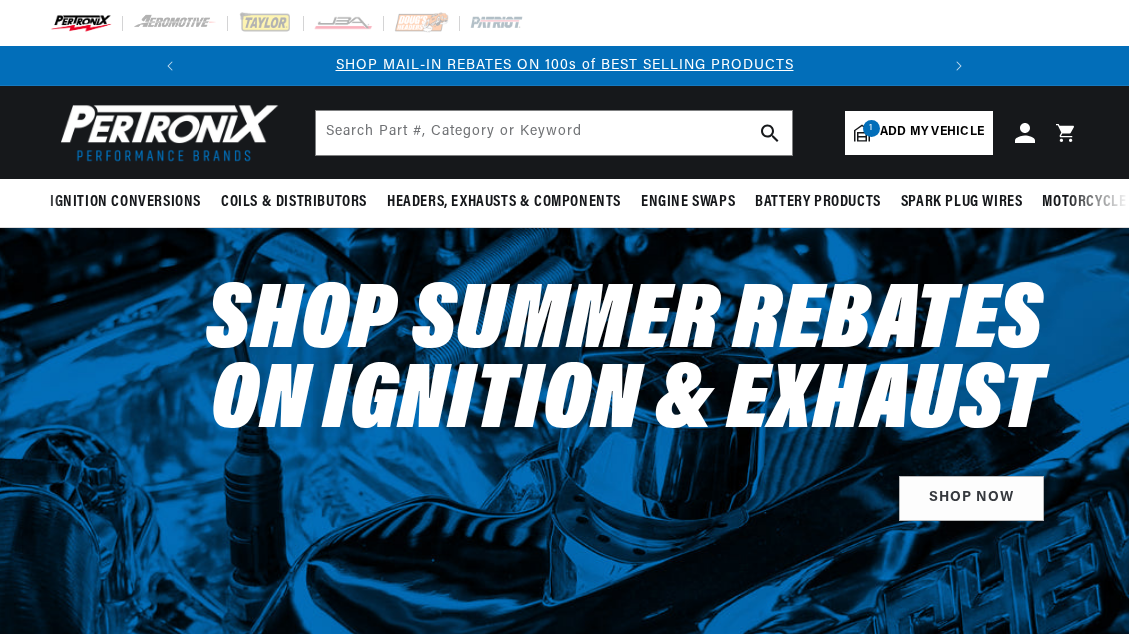 select on "1973" 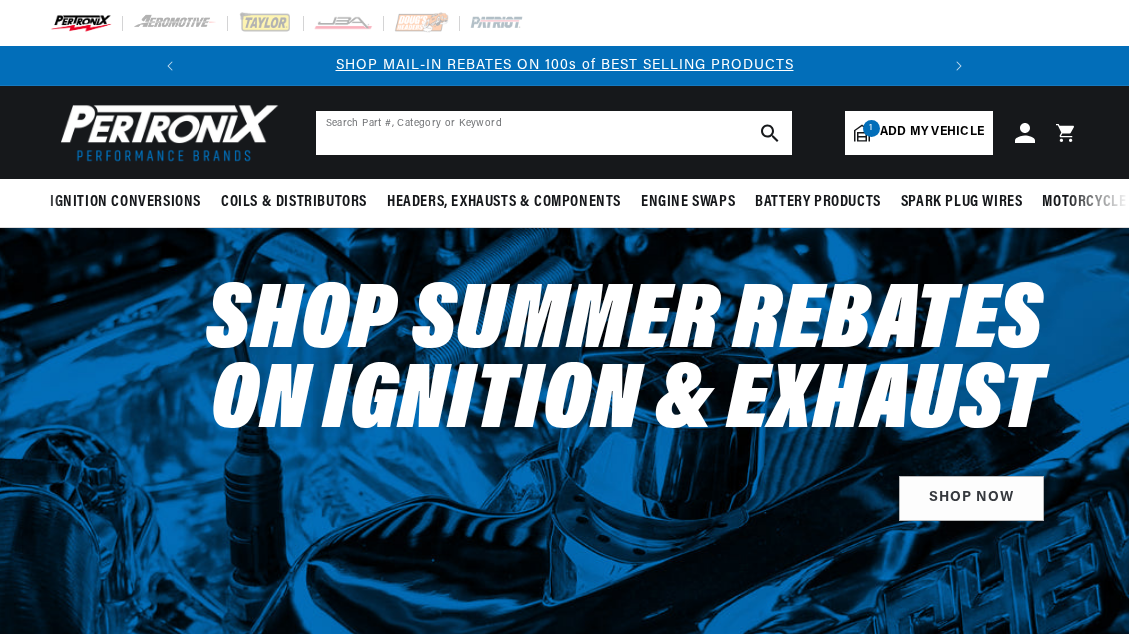 click at bounding box center (554, 133) 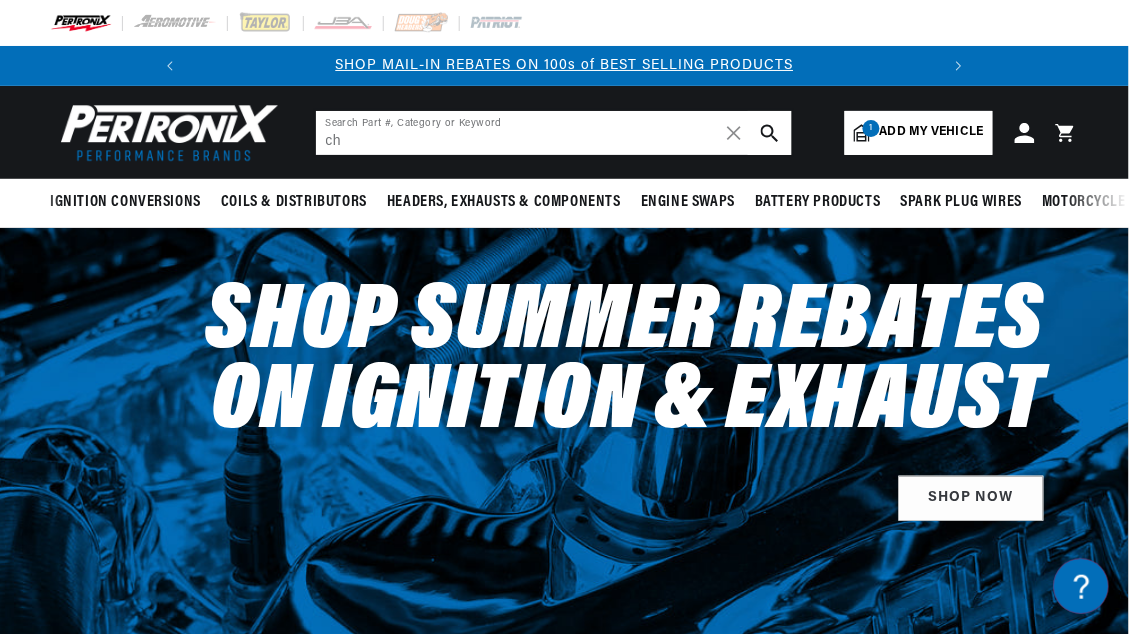 scroll, scrollTop: 0, scrollLeft: 0, axis: both 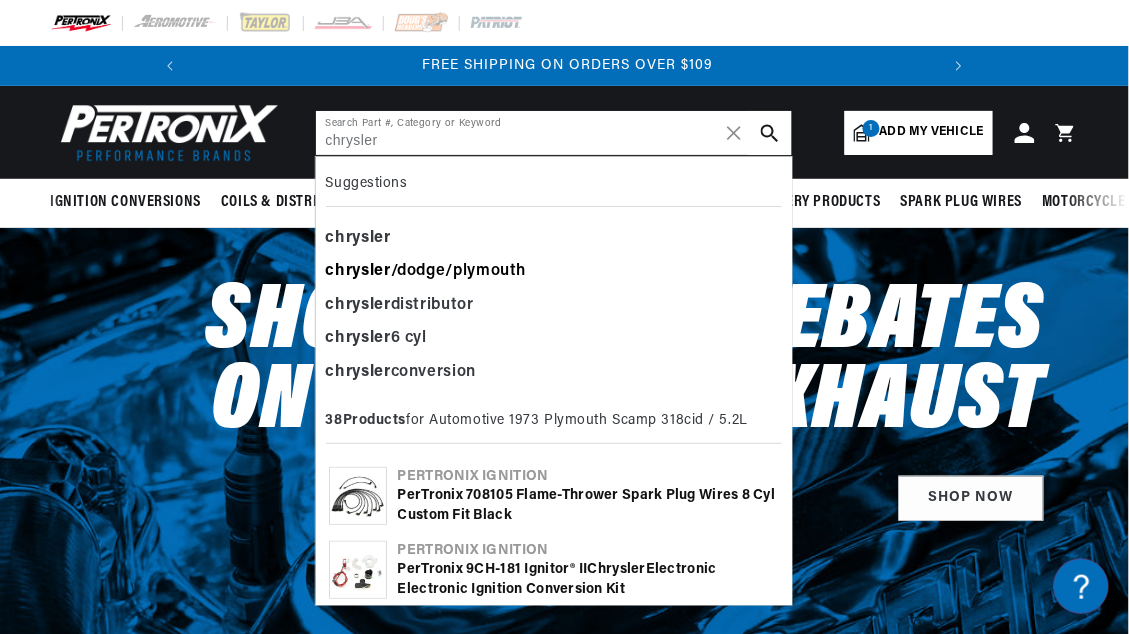 type on "chrysler" 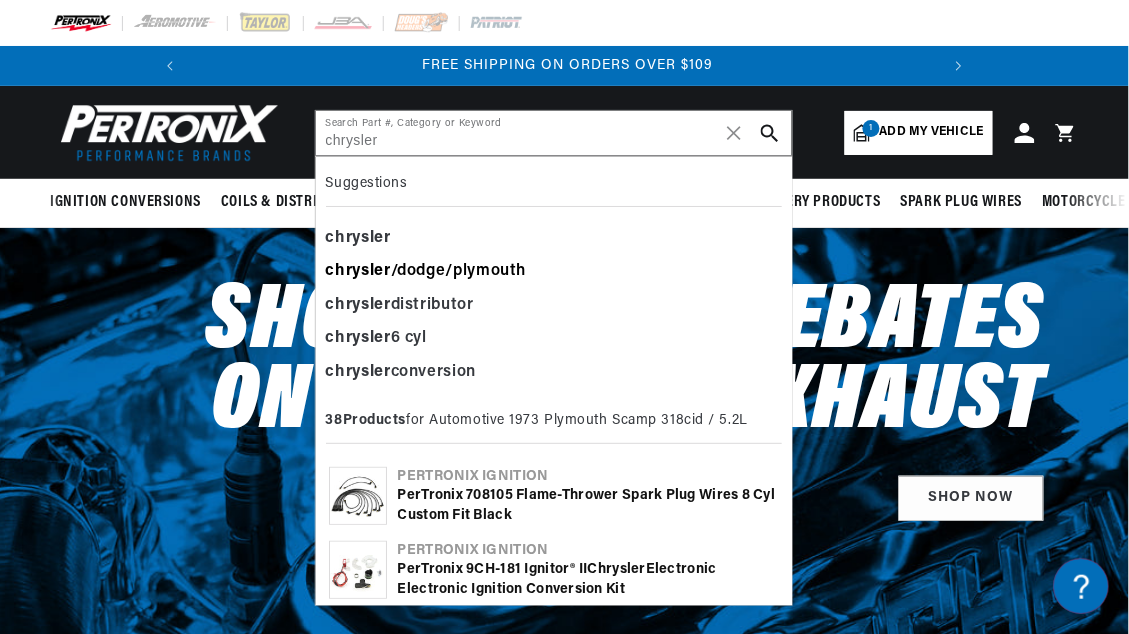 click on "chrysler /dodge/plymouth" at bounding box center [554, 272] 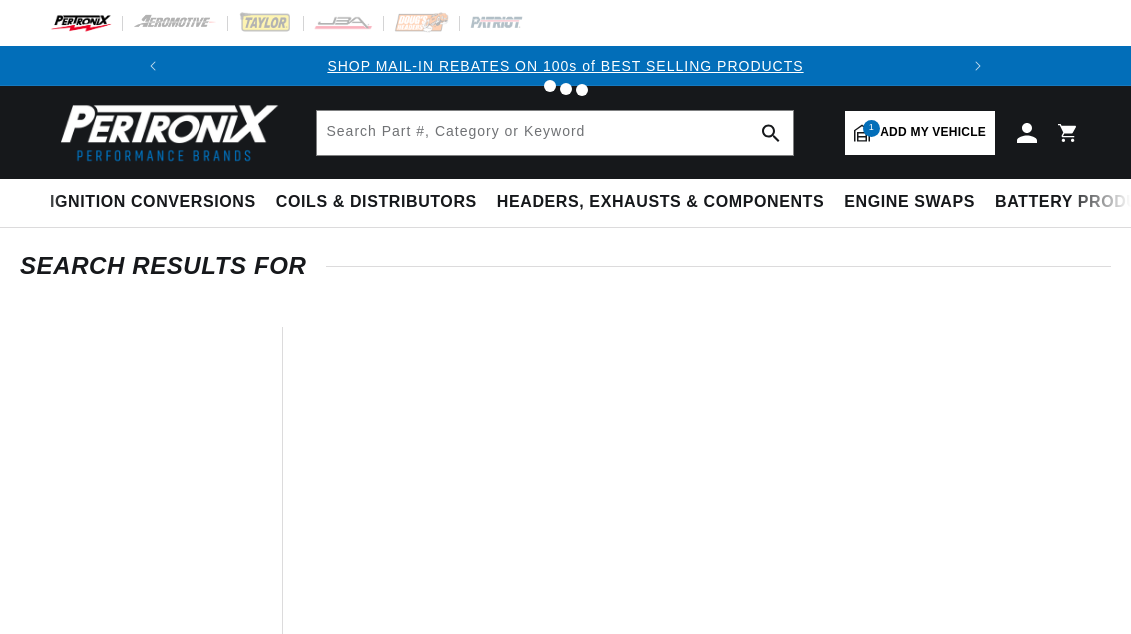 type on "chrysler/dodge/plymouth" 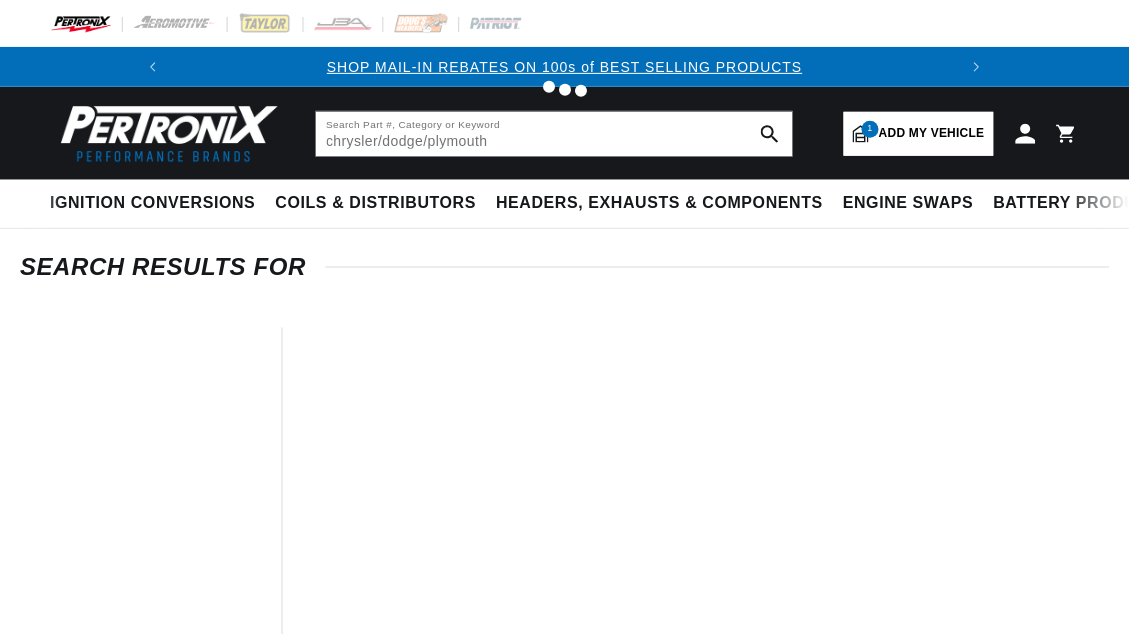 scroll, scrollTop: 0, scrollLeft: 0, axis: both 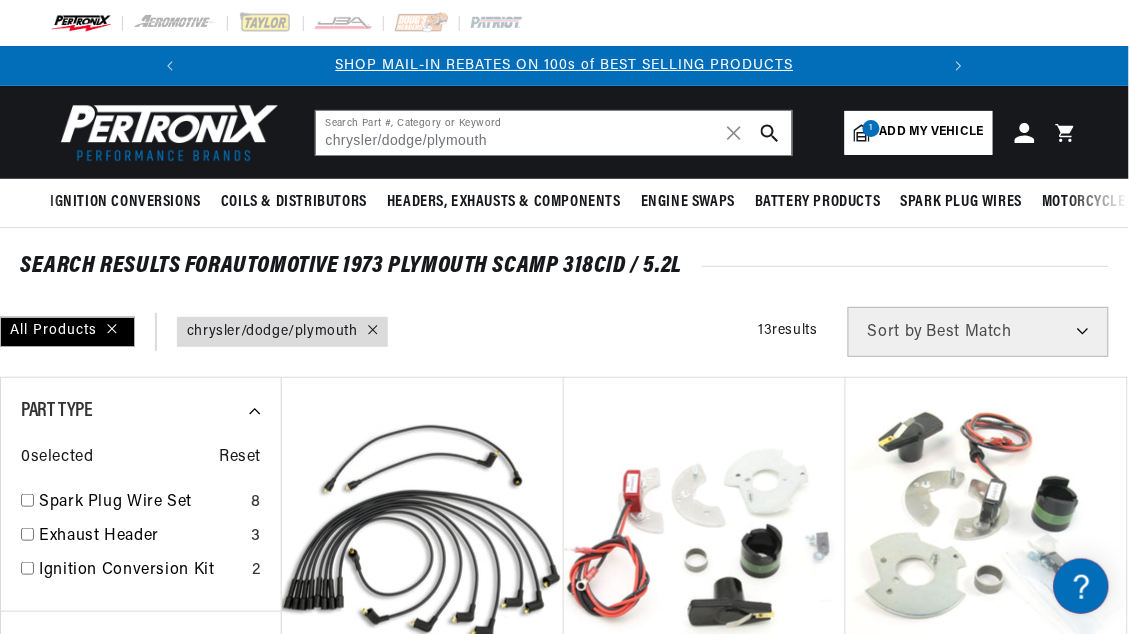 click on "Filters
13  results
Show Universal Parts
Sort by
Best Match Featured Name, A-Z Name, Z-A Price, Low to High Price, High to Low" at bounding box center (924, 332) 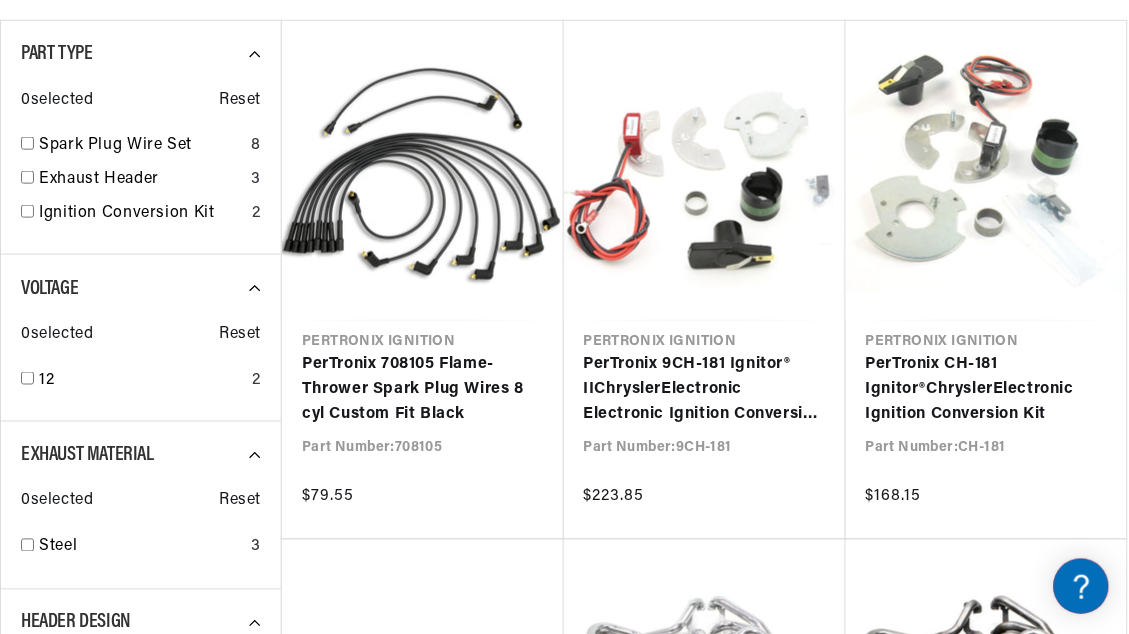 scroll, scrollTop: 396, scrollLeft: 0, axis: vertical 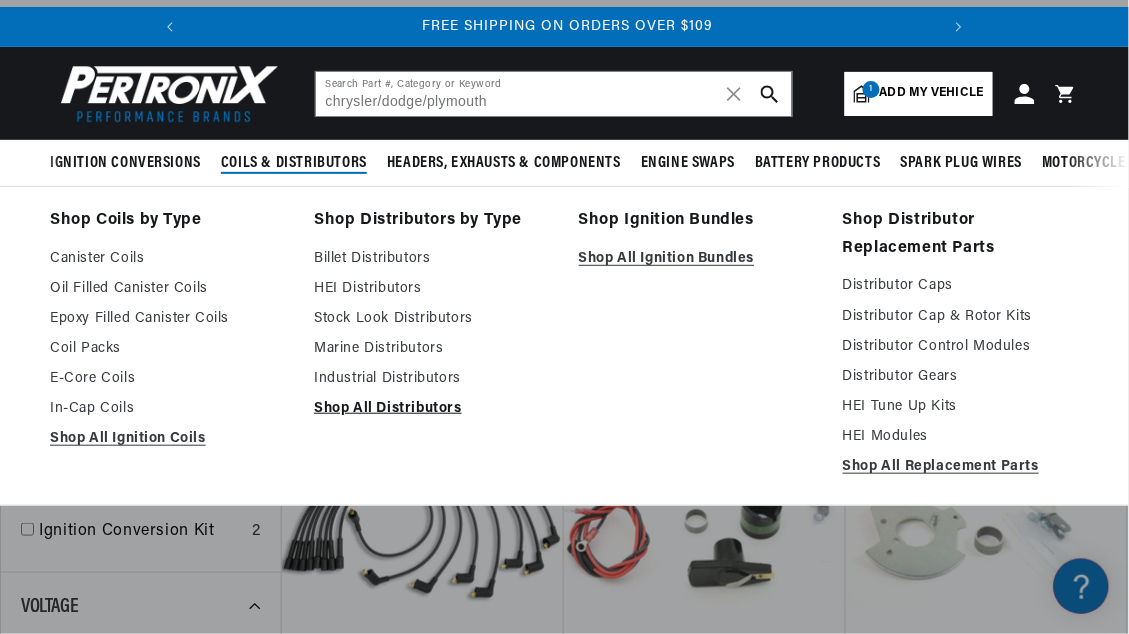 click on "Shop All Distributors" at bounding box center (432, 409) 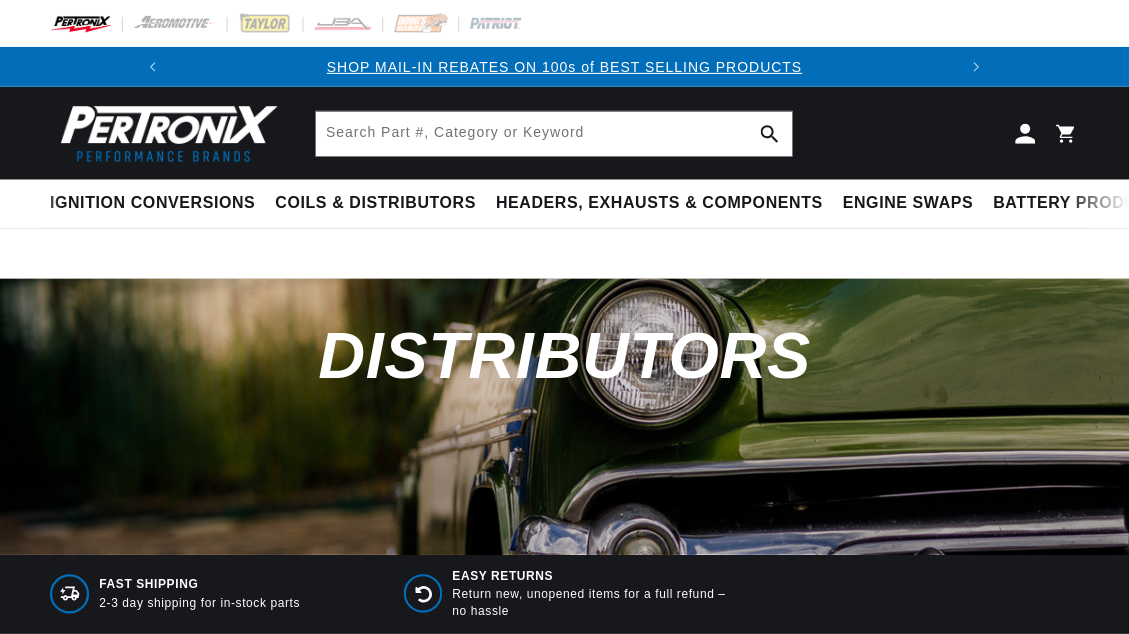 scroll, scrollTop: 0, scrollLeft: 0, axis: both 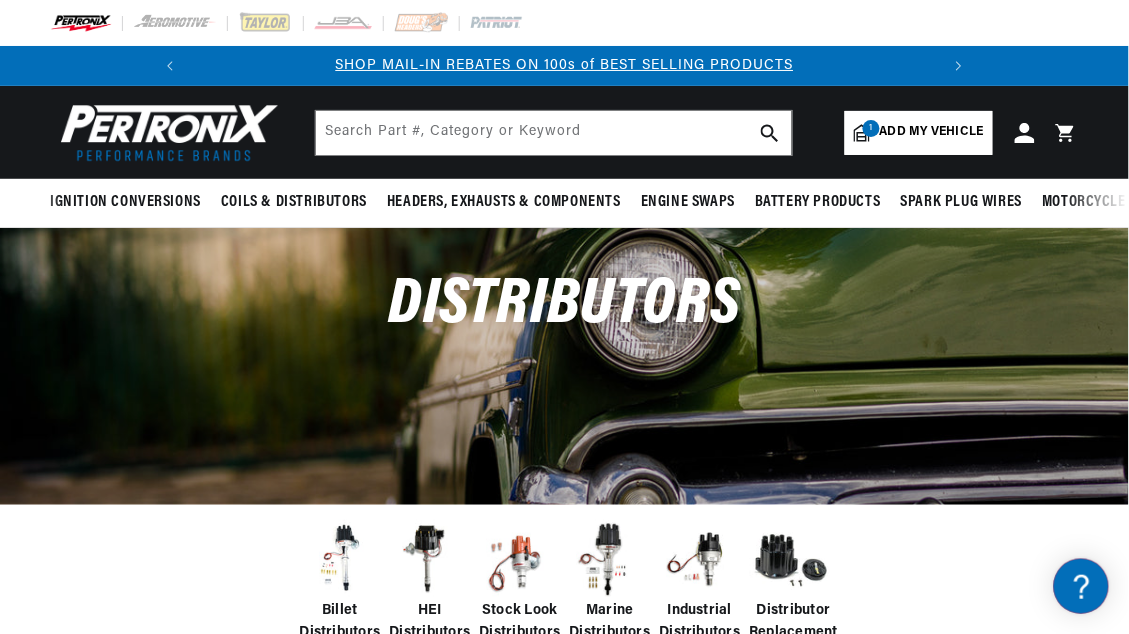 click on "Billet Distributors
HEI Distributors
Stock Look Distributors
Marine Distributors
Industrial Distributors
Distributor Replacement Parts" at bounding box center (564, 594) 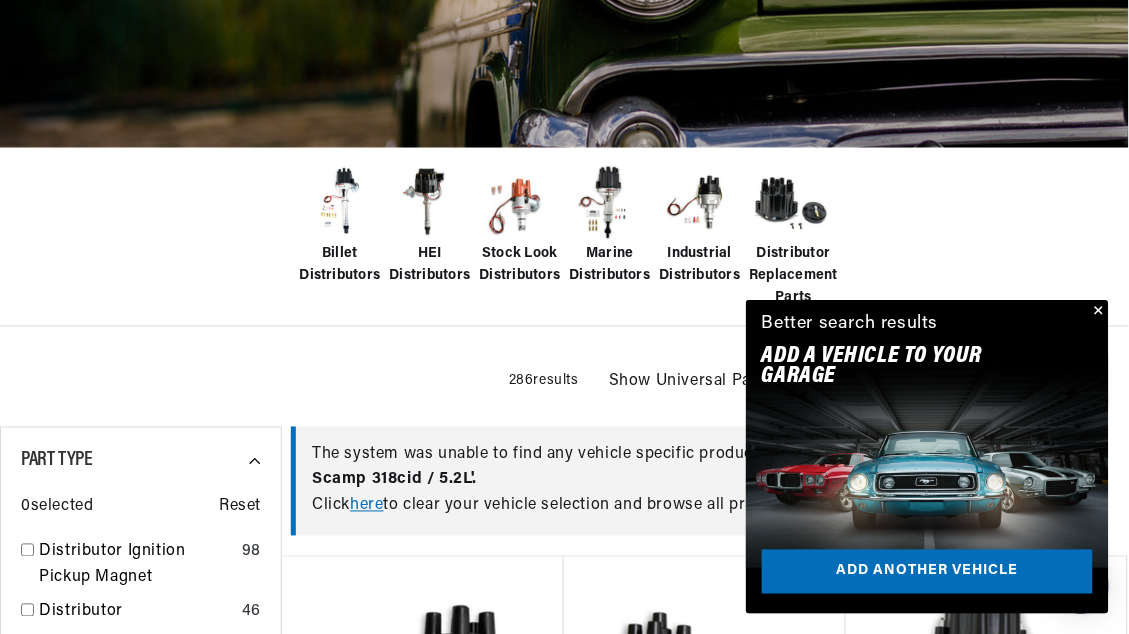 scroll, scrollTop: 396, scrollLeft: 0, axis: vertical 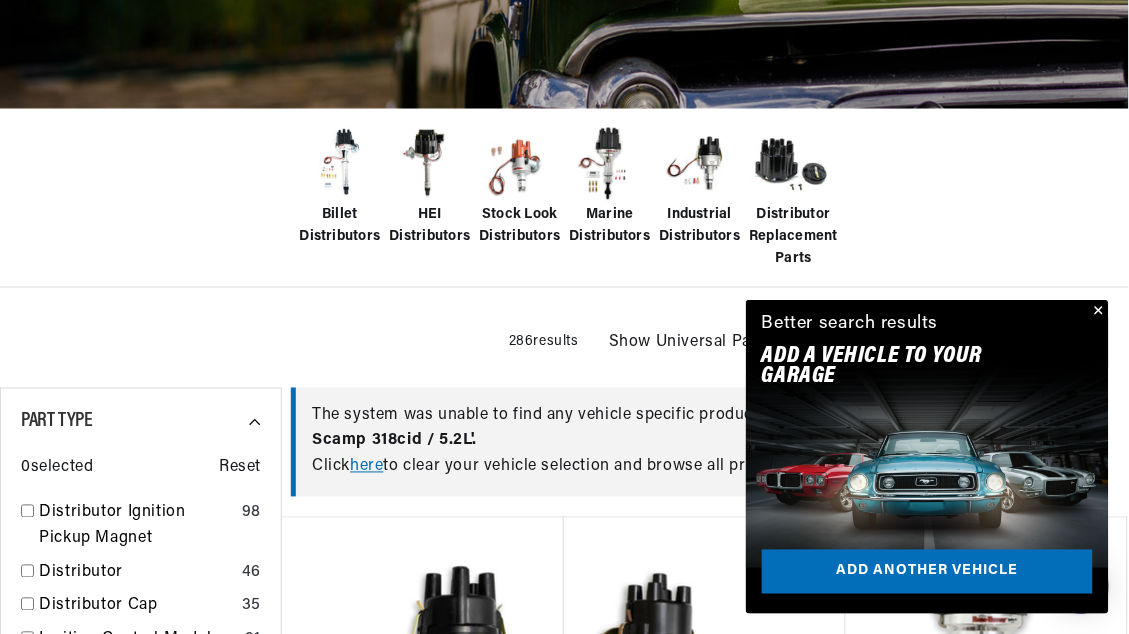 click at bounding box center (1097, 312) 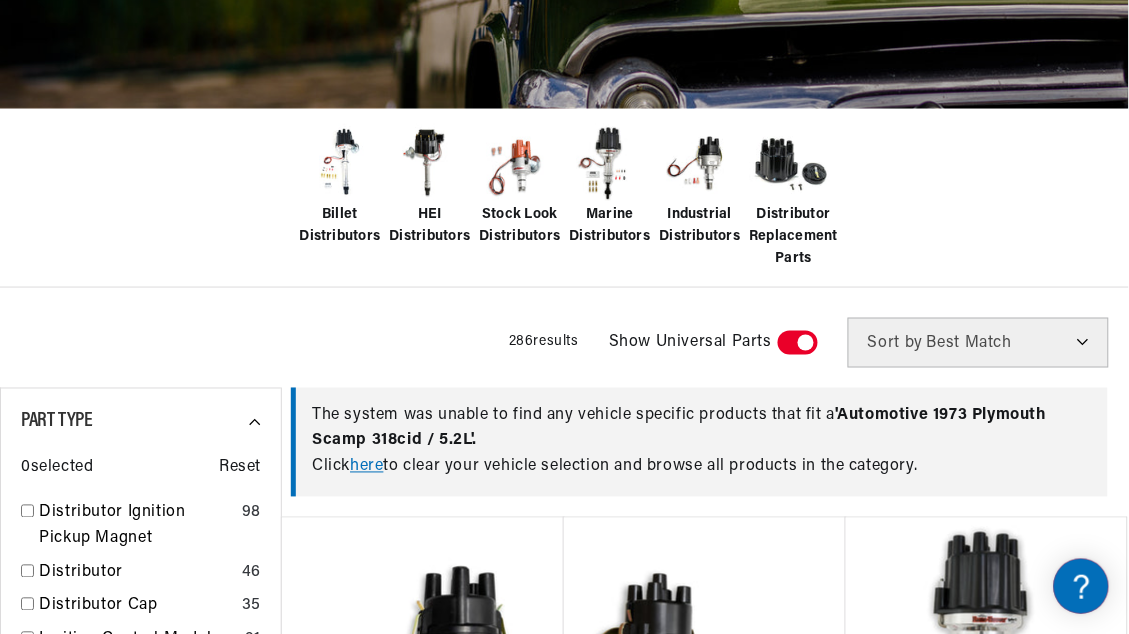 click on "The system was unable to find any vehicle specific products that fit a
' Automotive 1973 Plymouth Scamp 318cid / 5.2L '.
Click  here  to clear your vehicle
selection and browse all products in the category.
Pertronix Ignition PerTronix Industrial Distributor for Continental F4 Series & Y4 Series 4 Cylinder Engines Part Number:  D41-05A $303.40 Pertronix Ignition PerTronix Stock Look 45D4 Distributor for British 4 Cylinder Engines (Ignitor) Part Number:  D176600 $303.40
$30 MAIL-IN REBATE
Pertronix Ignition PerTronix Marine Billet Distributor for Ford 351W Engines (Ignitor II) Part Number:  D231800 $402.60
$40 MAIL-IN REBATE
Pertronix Ignition PerTronix Marine Billet Distributor for Chevrolet Small Block/Big Block Engines (Ignitor II) Part Number:  D200800 $418.00
$40 MAIL-IN REBATE
Pertronix Ignition PerTronix Industrial Distributor for Wisconsin Model VH4D, Model V65D, and Model W4-1770 Engines Part Number:  D41-09B 12" at bounding box center [704, 1671] 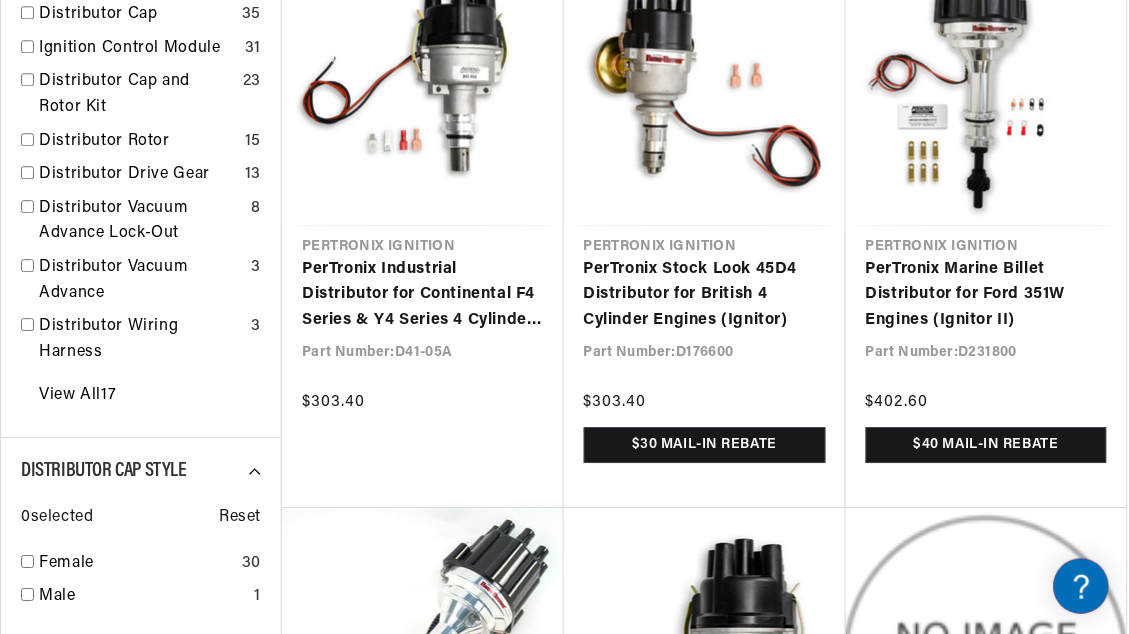 scroll, scrollTop: 991, scrollLeft: 0, axis: vertical 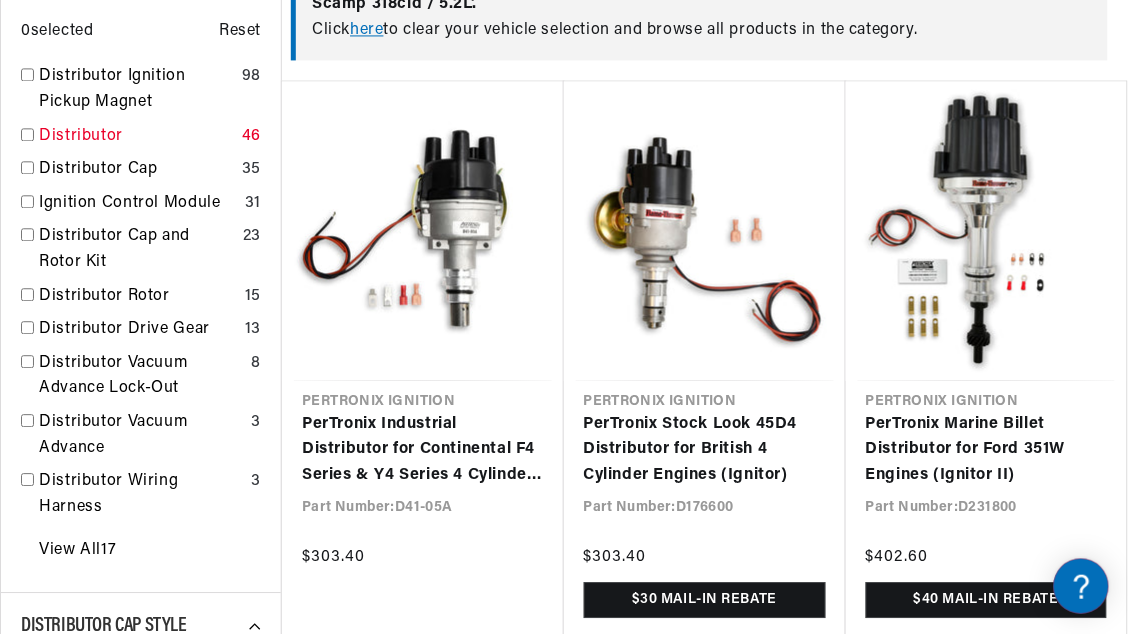 click at bounding box center (27, 134) 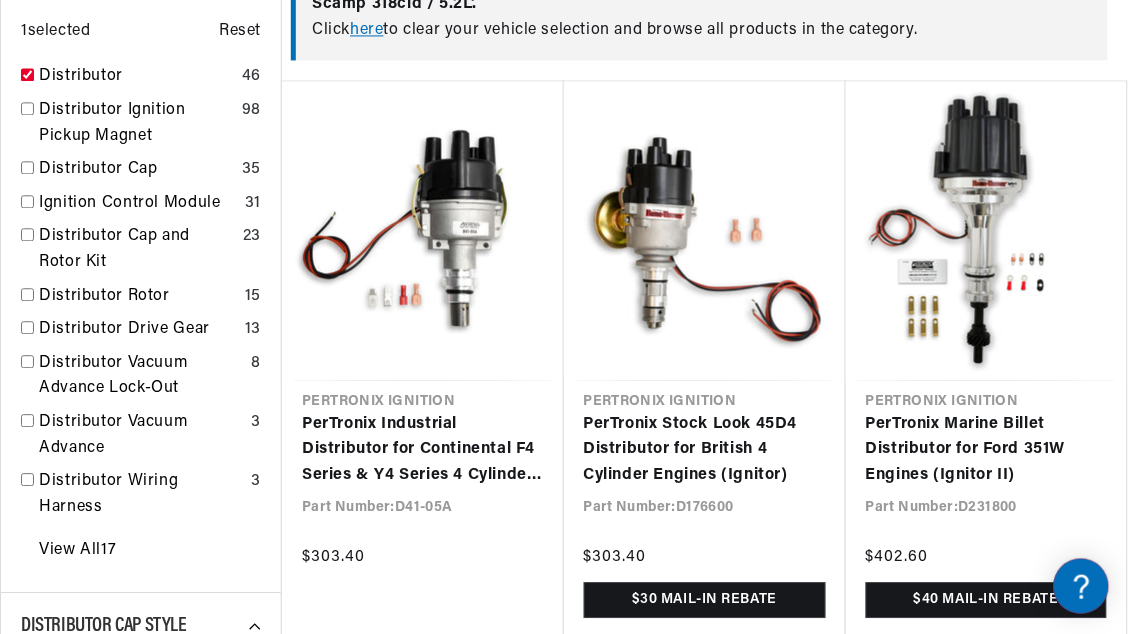 click on "here" at bounding box center (366, 30) 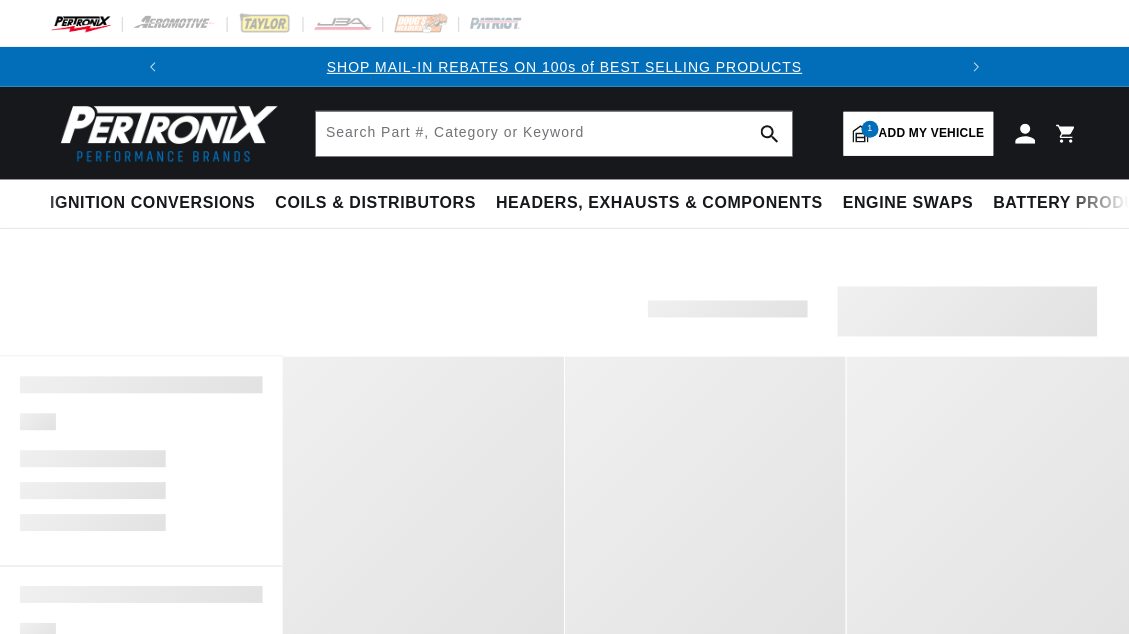 scroll, scrollTop: 0, scrollLeft: 0, axis: both 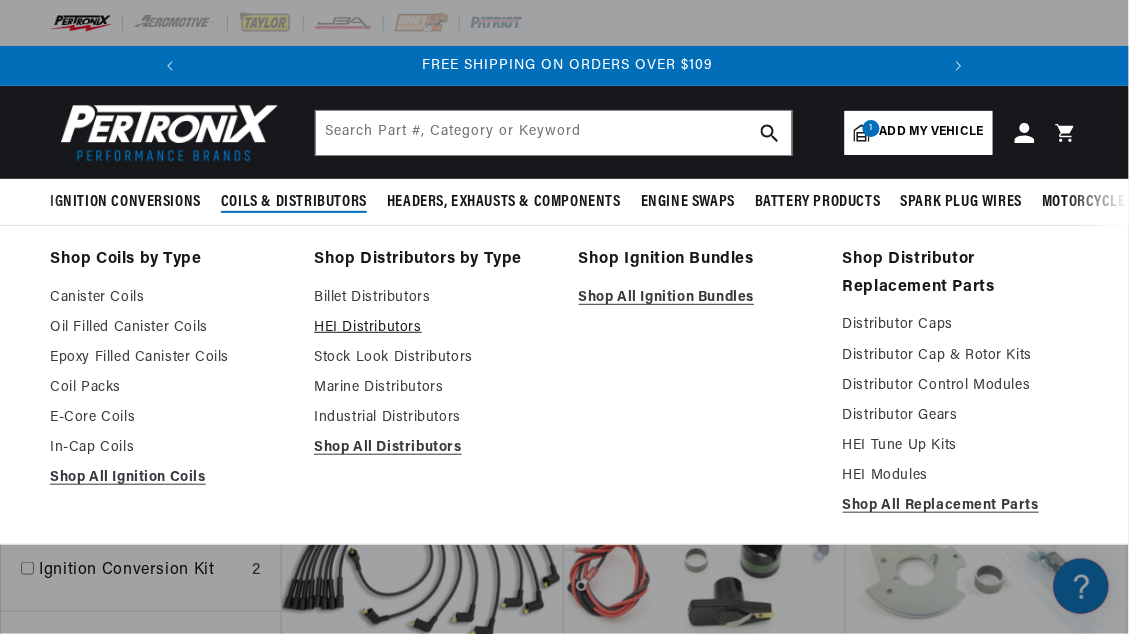 click on "HEI Distributors" at bounding box center (432, 328) 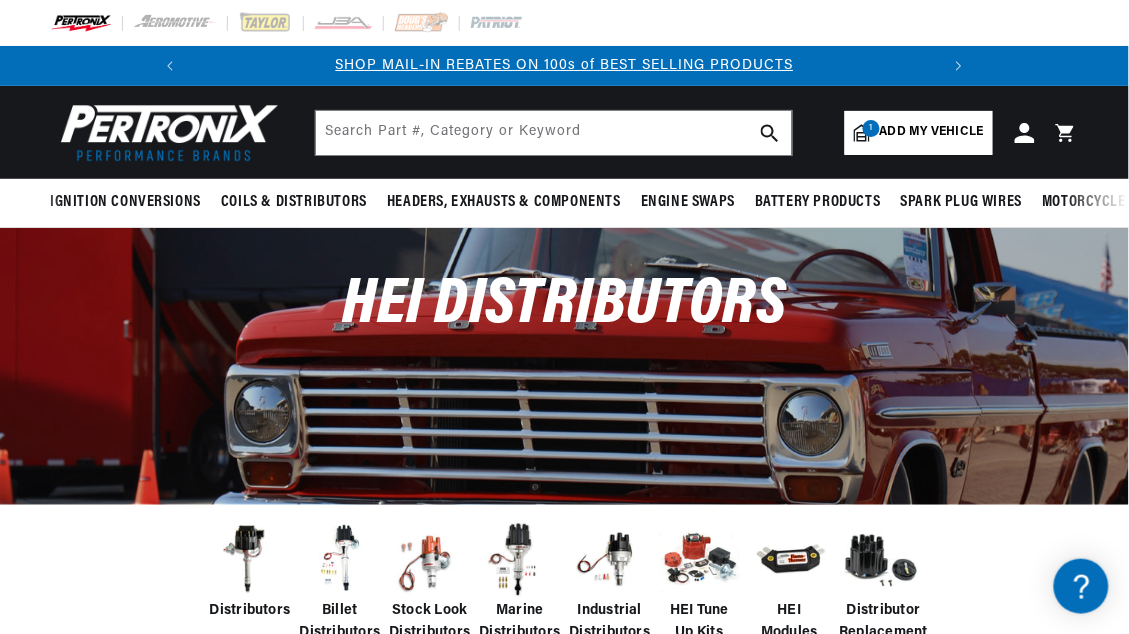 scroll, scrollTop: 39, scrollLeft: 0, axis: vertical 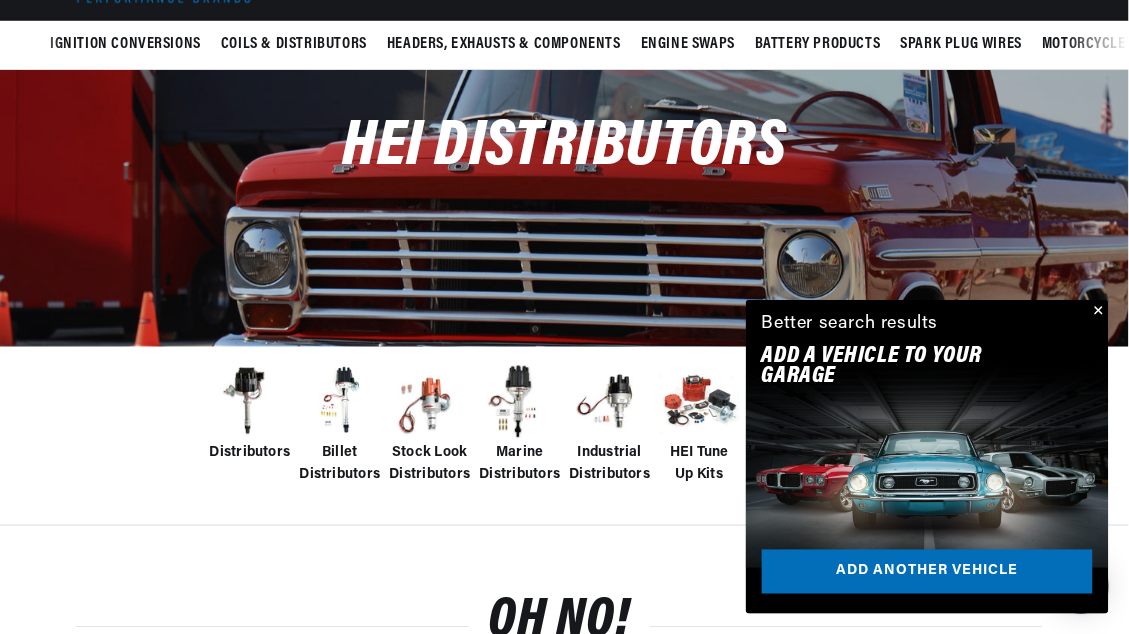 click at bounding box center [1097, 312] 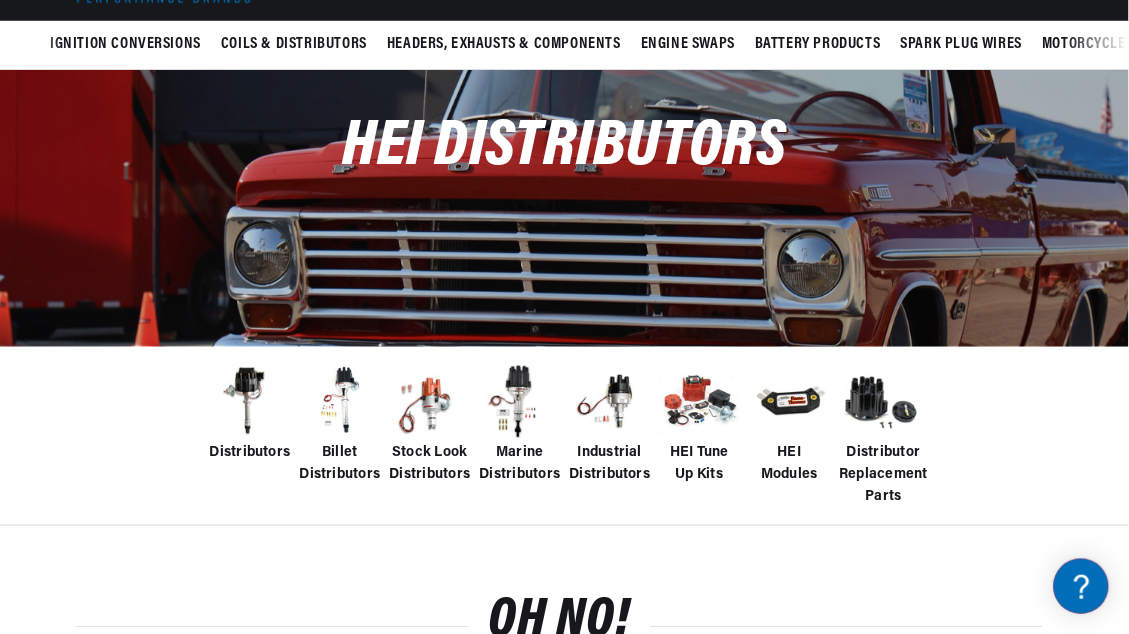 scroll, scrollTop: 0, scrollLeft: 522, axis: horizontal 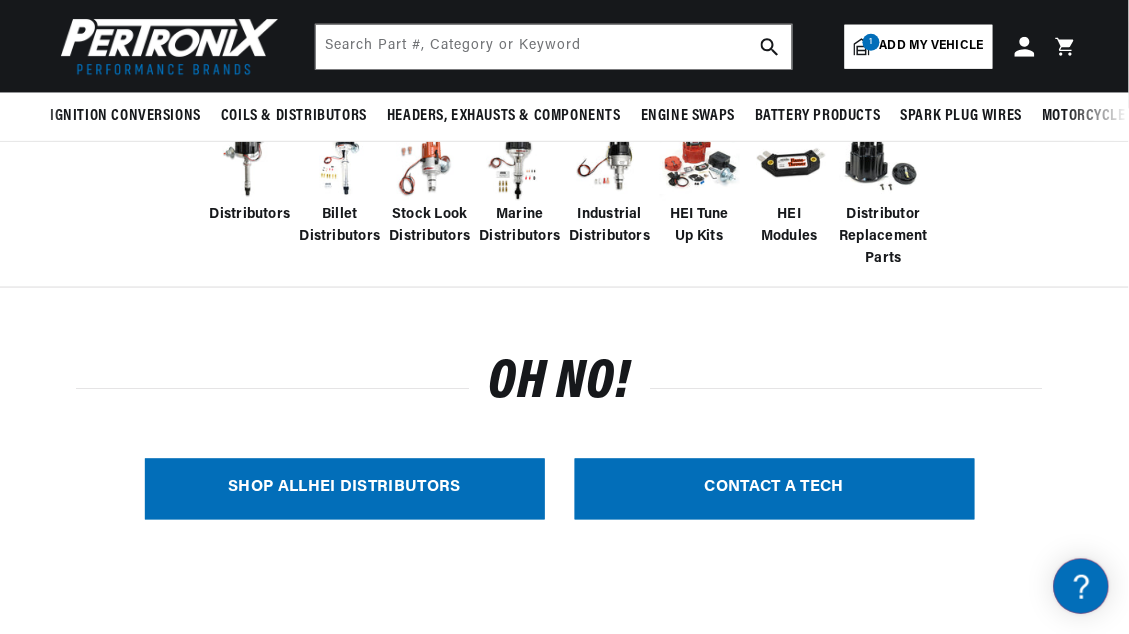 click on "SHOP ALL  HEI Distributors" at bounding box center (345, 489) 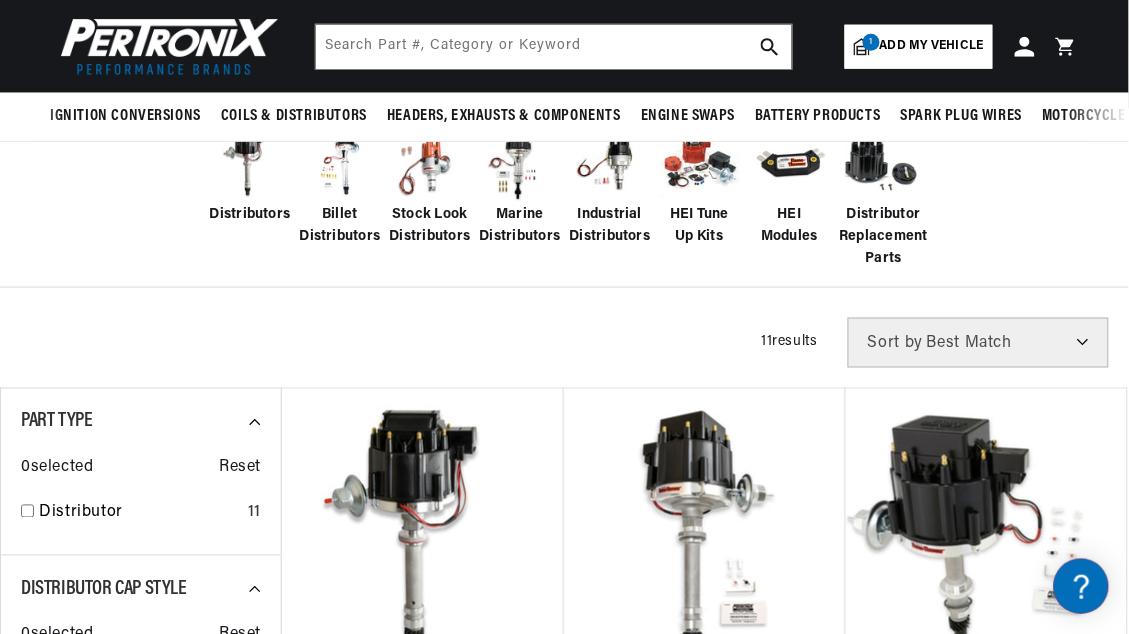 scroll, scrollTop: 436, scrollLeft: 0, axis: vertical 